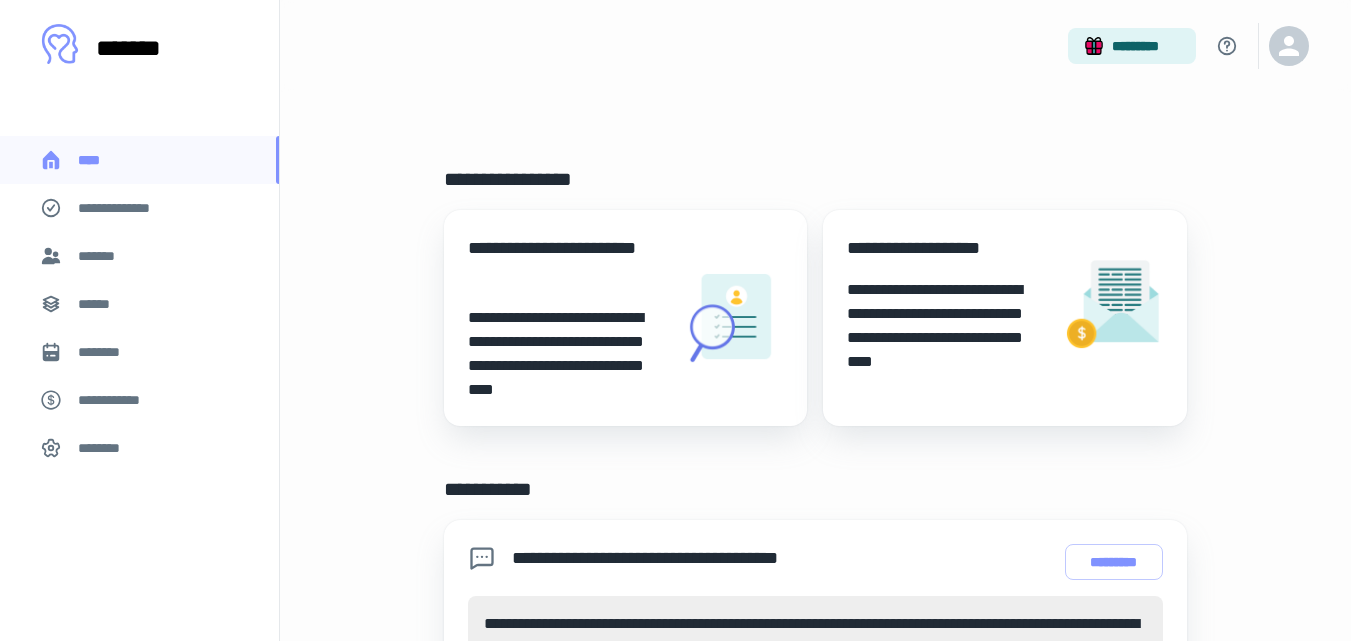 scroll, scrollTop: 0, scrollLeft: 0, axis: both 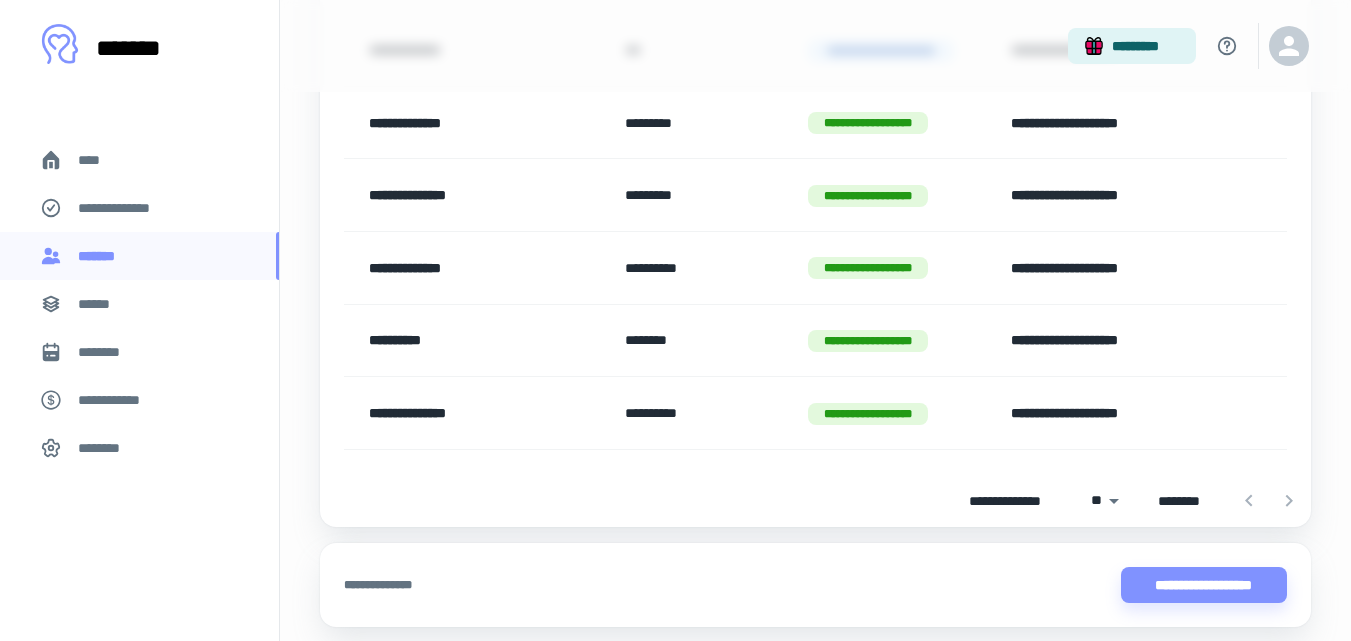 click on "********" at bounding box center [139, 352] 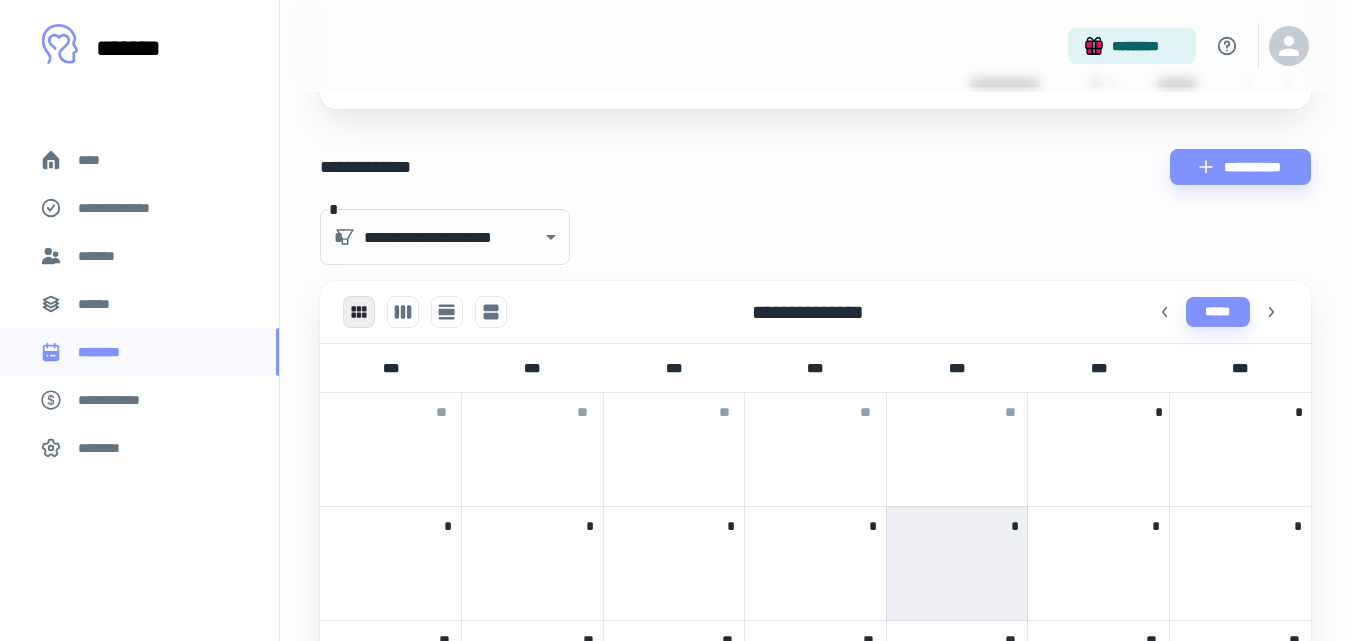 scroll, scrollTop: 0, scrollLeft: 0, axis: both 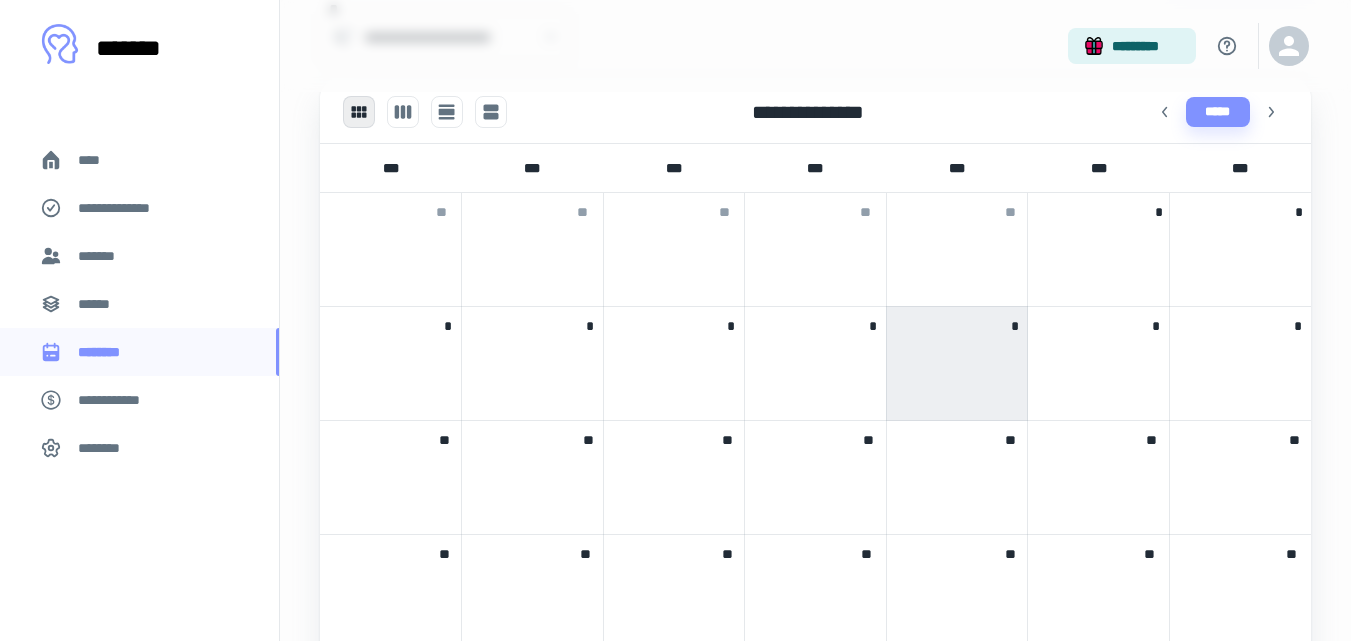 click at bounding box center [532, 354] 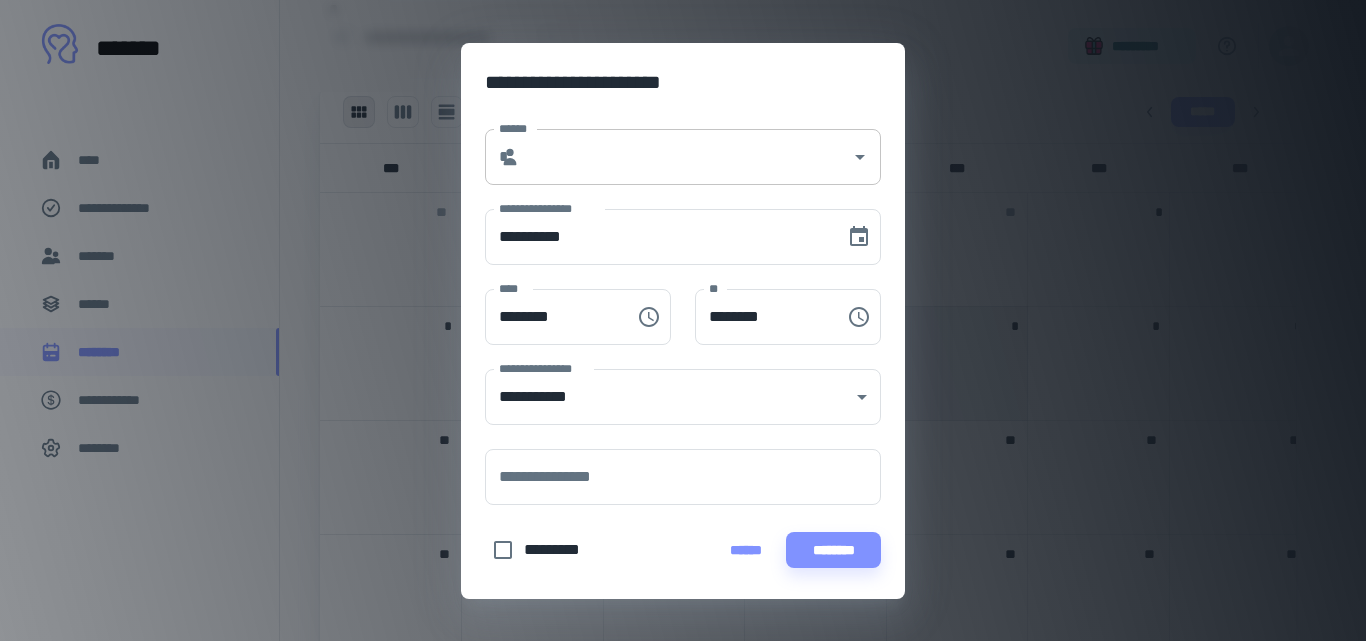 click on "* ******" at bounding box center (683, 157) 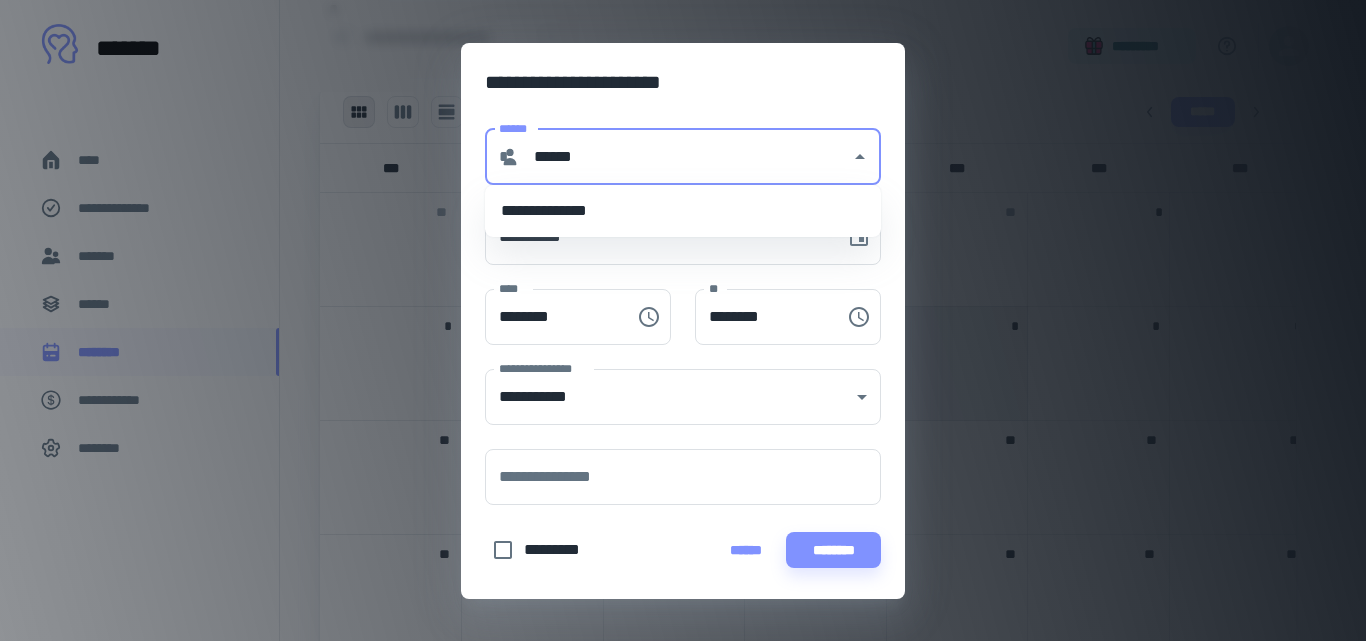 click on "**********" at bounding box center [683, 211] 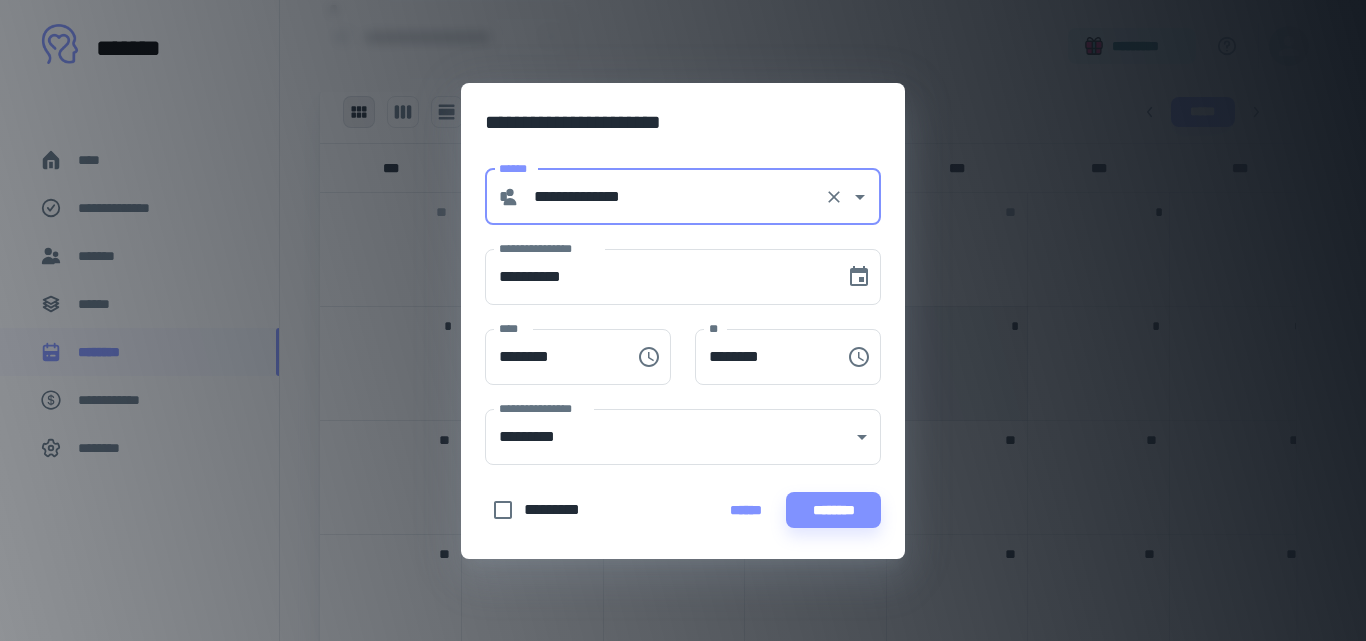 type on "**********" 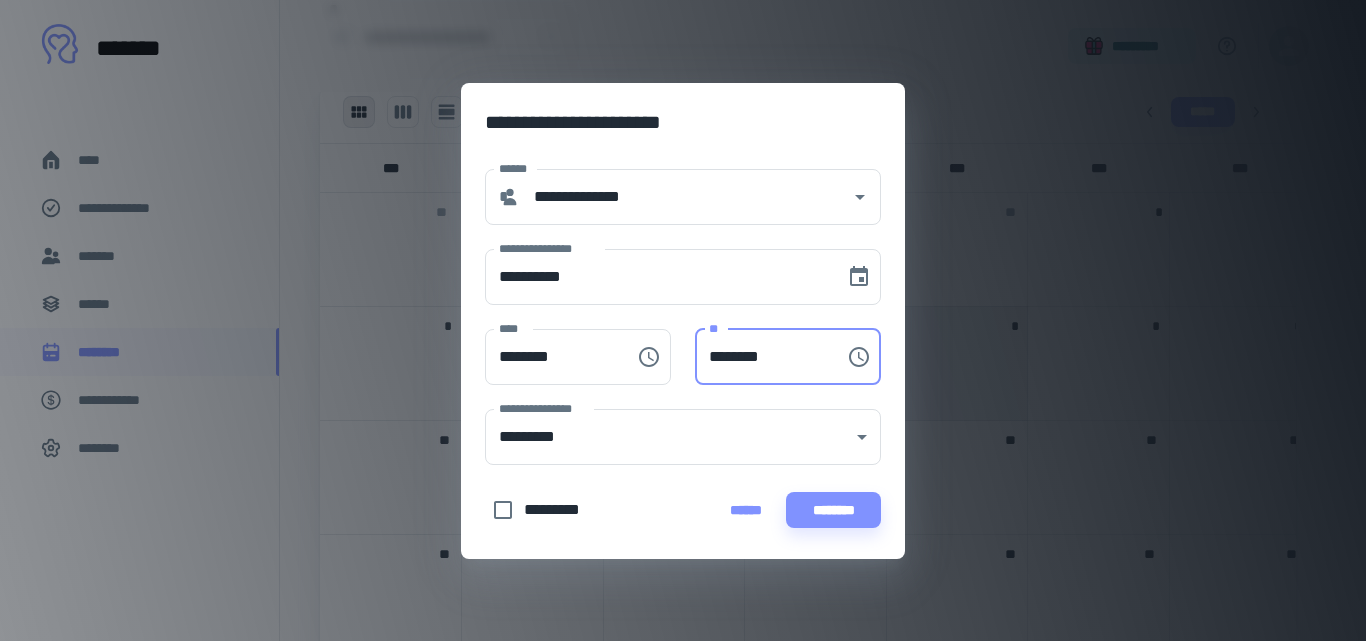 click on "********" at bounding box center (763, 357) 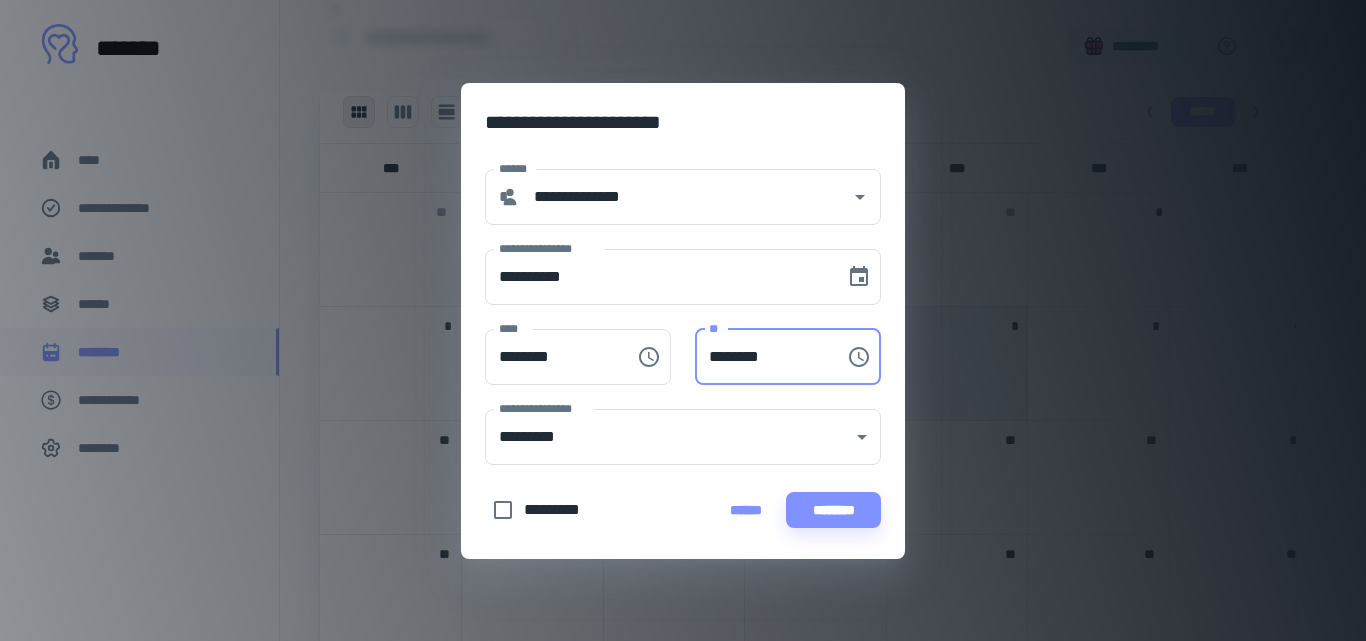 click on "********" at bounding box center (763, 357) 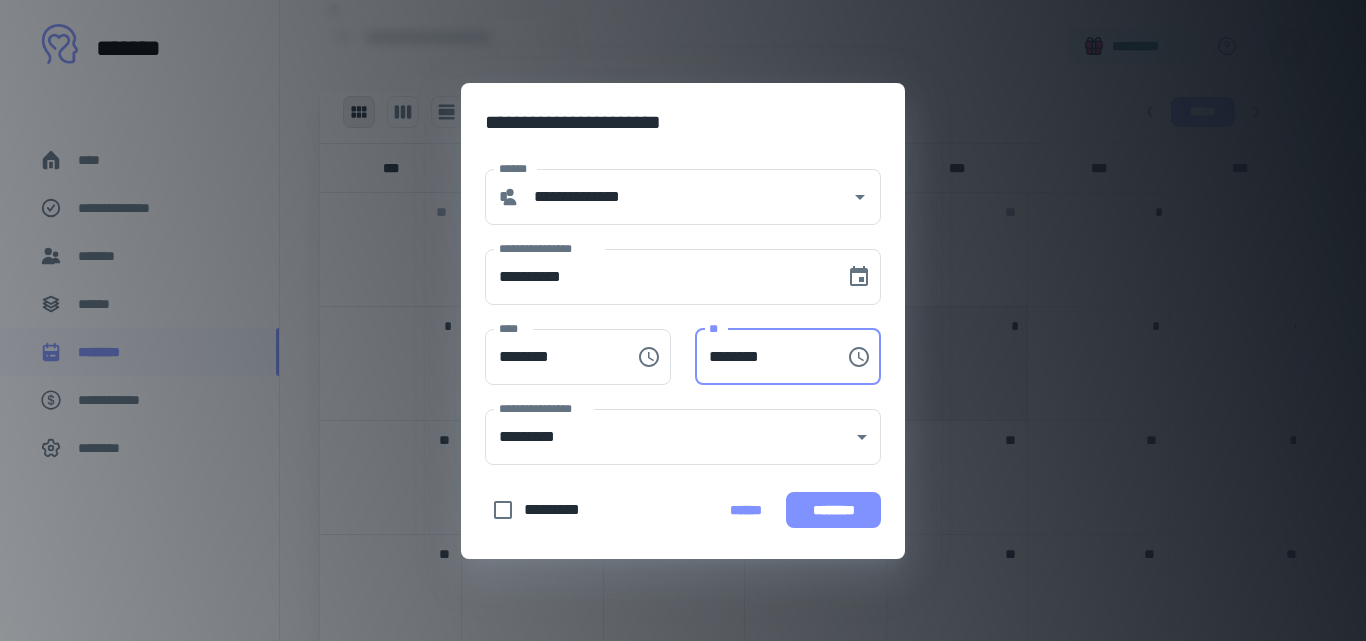 type on "********" 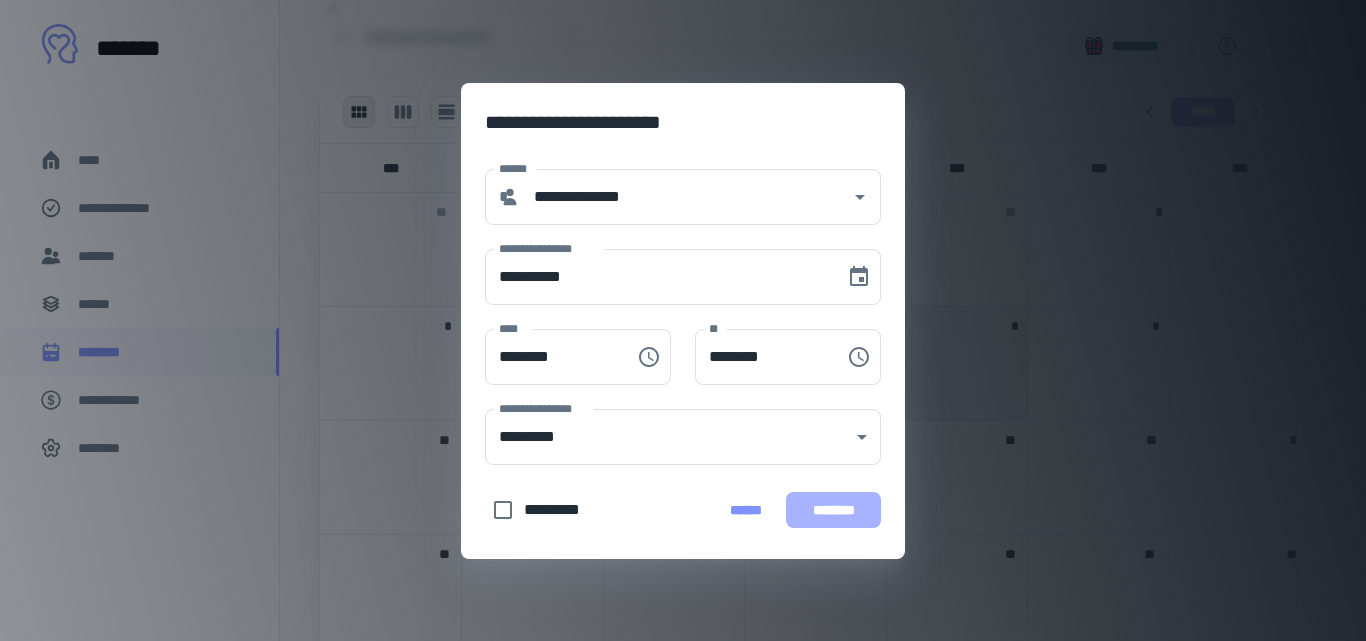click on "********" at bounding box center [833, 510] 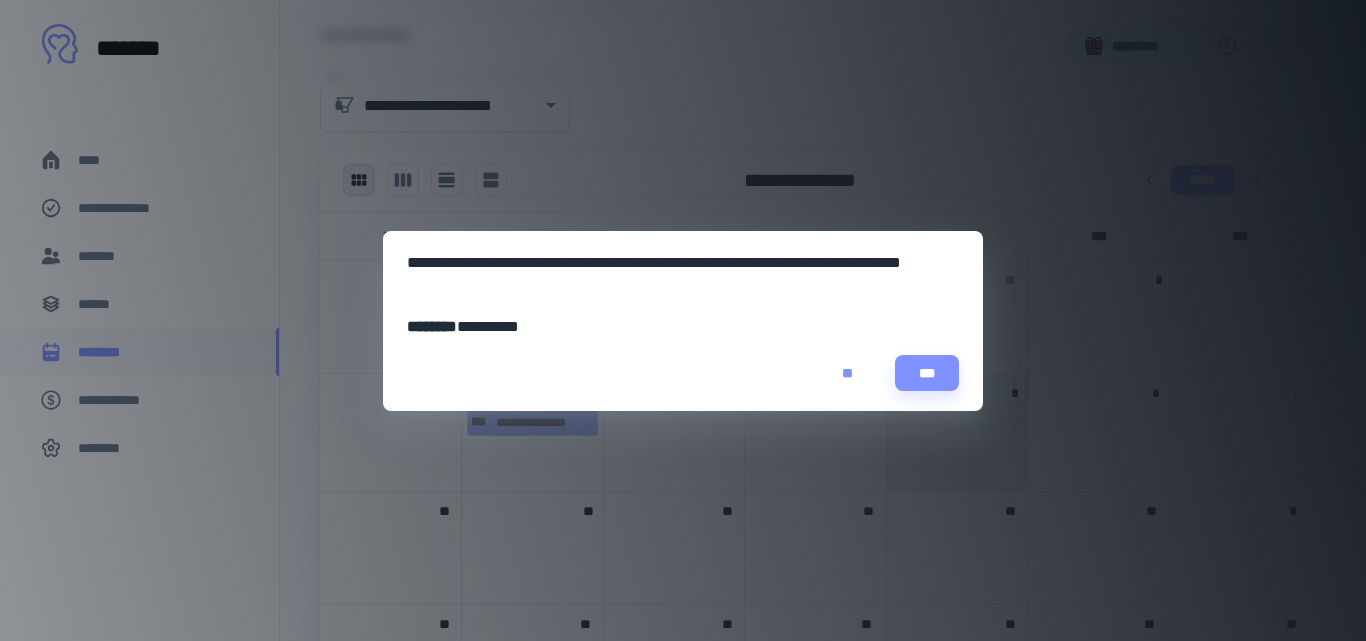 click on "**" at bounding box center (847, 373) 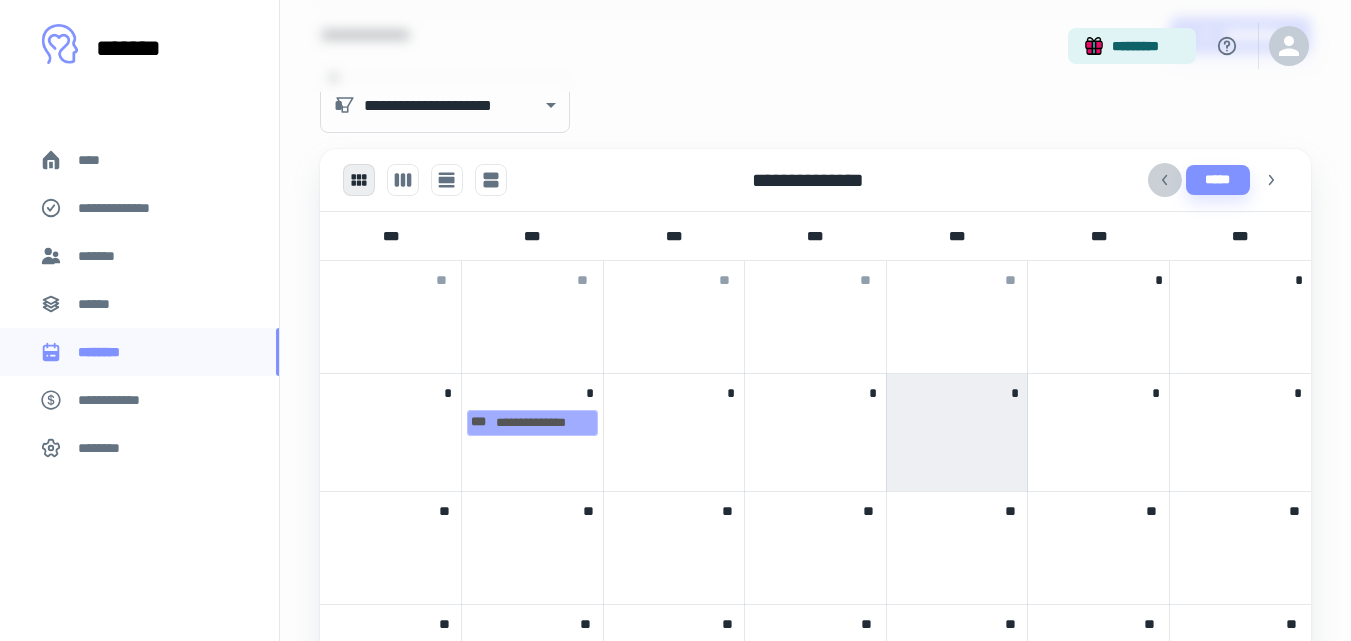 click 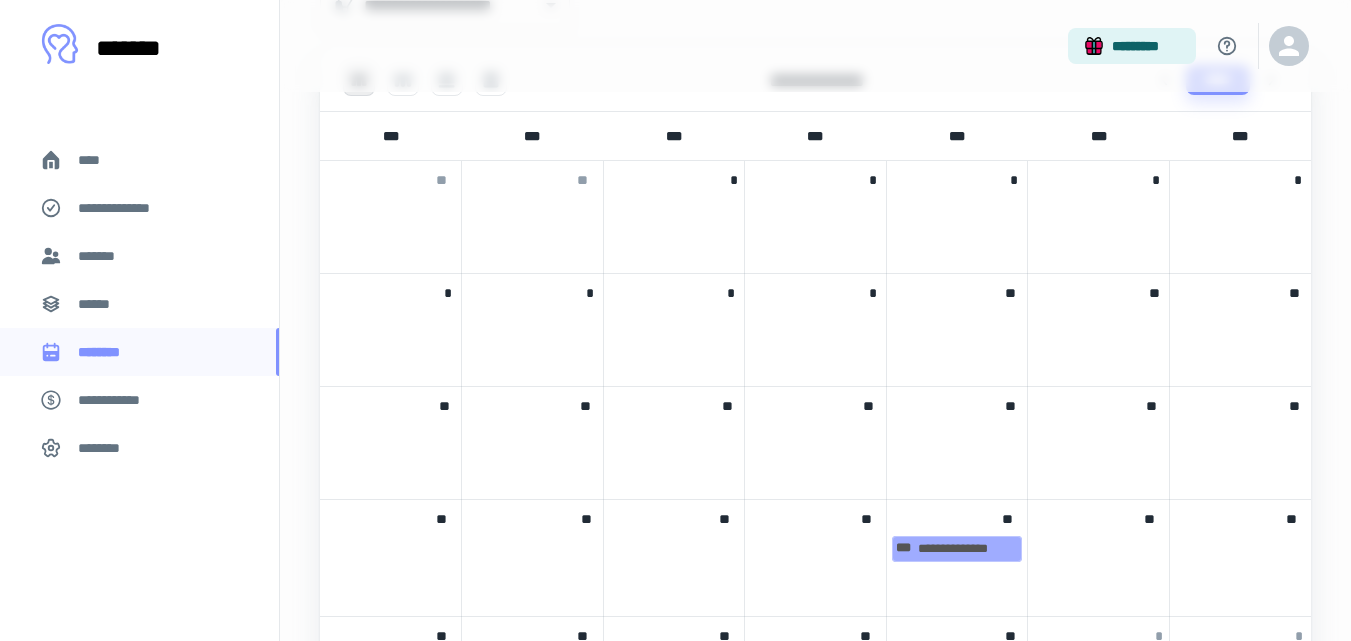 scroll, scrollTop: 900, scrollLeft: 0, axis: vertical 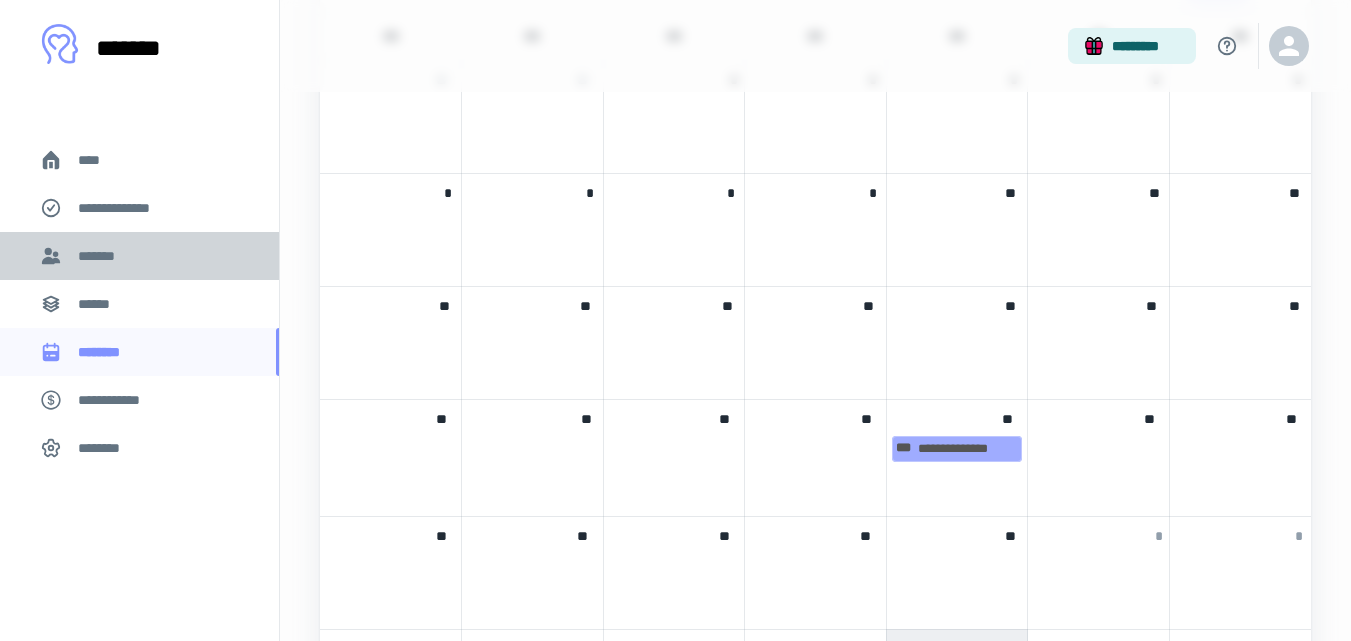 click on "*******" at bounding box center [139, 256] 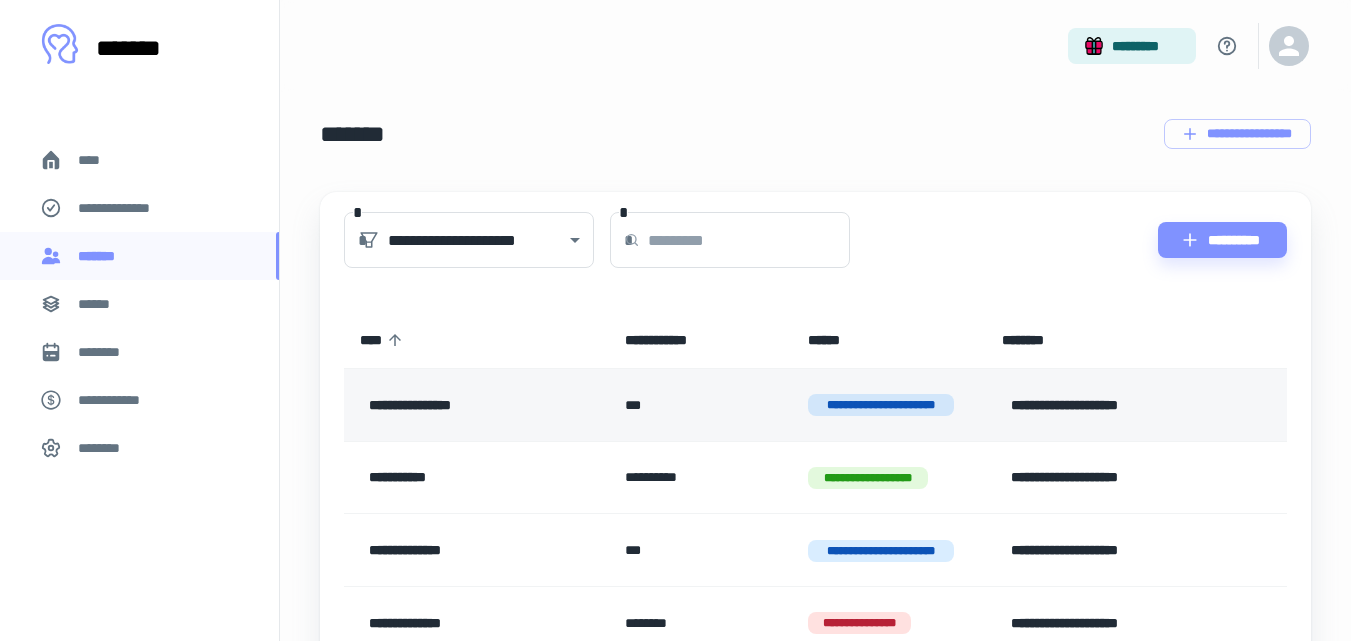 scroll, scrollTop: 300, scrollLeft: 0, axis: vertical 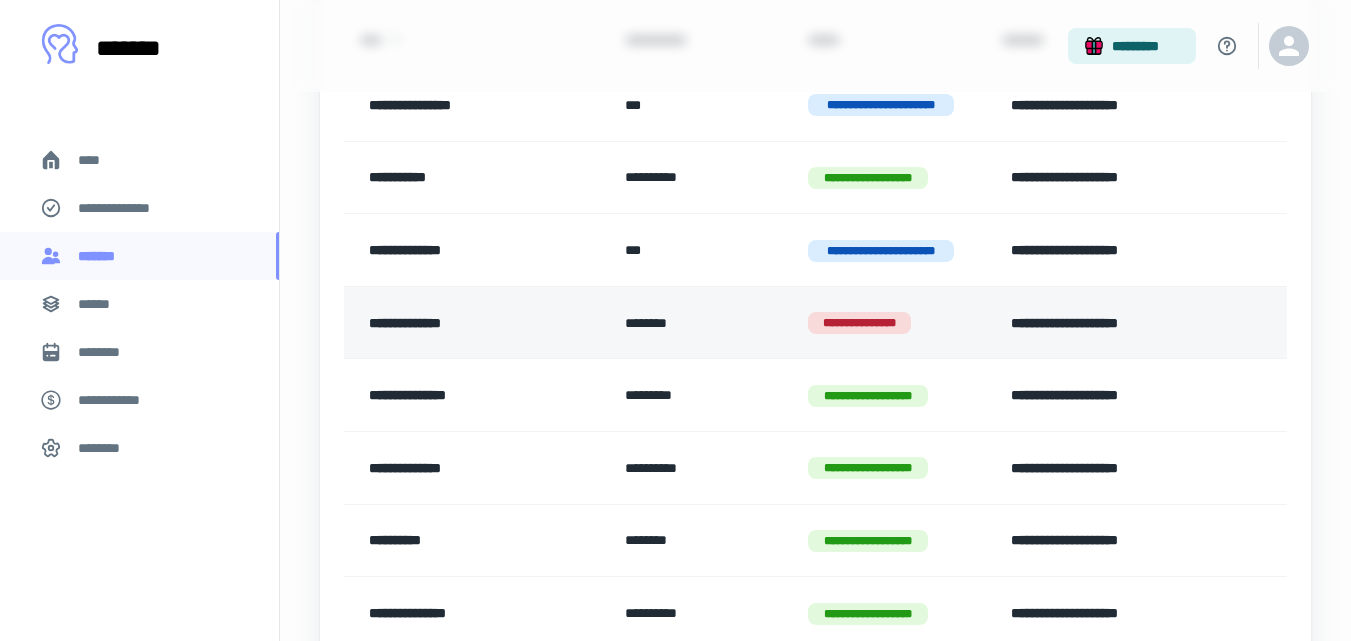 click on "********" at bounding box center [701, 322] 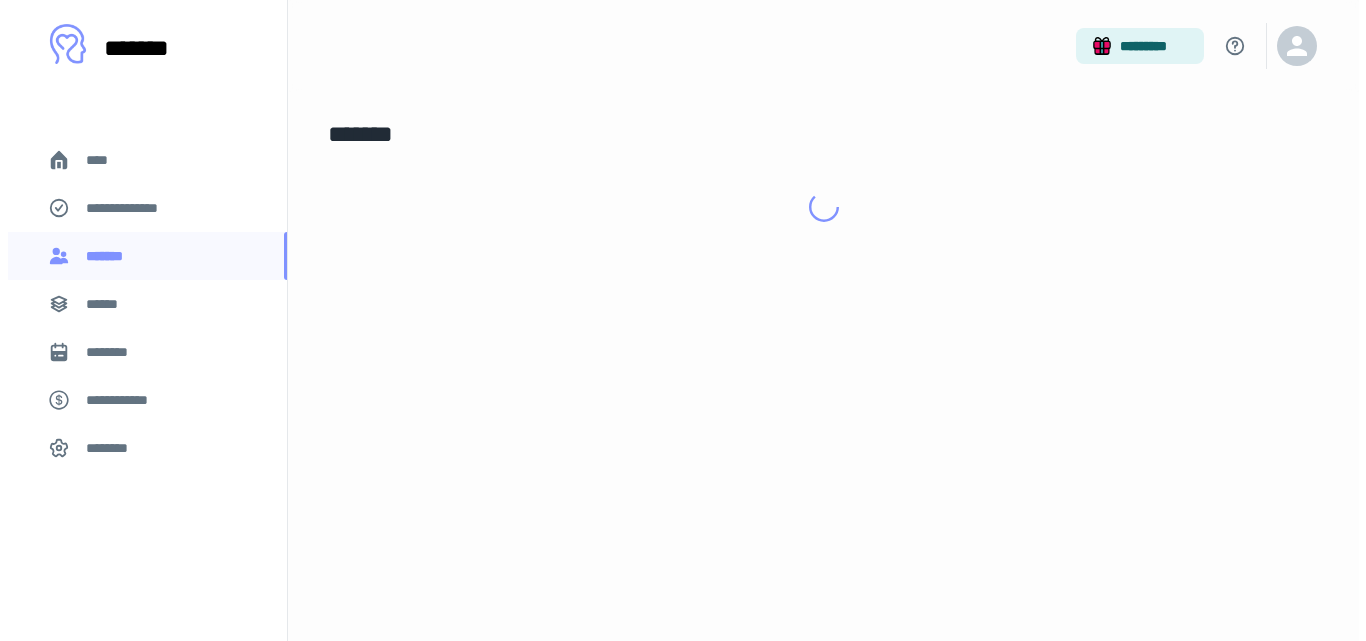 scroll, scrollTop: 0, scrollLeft: 0, axis: both 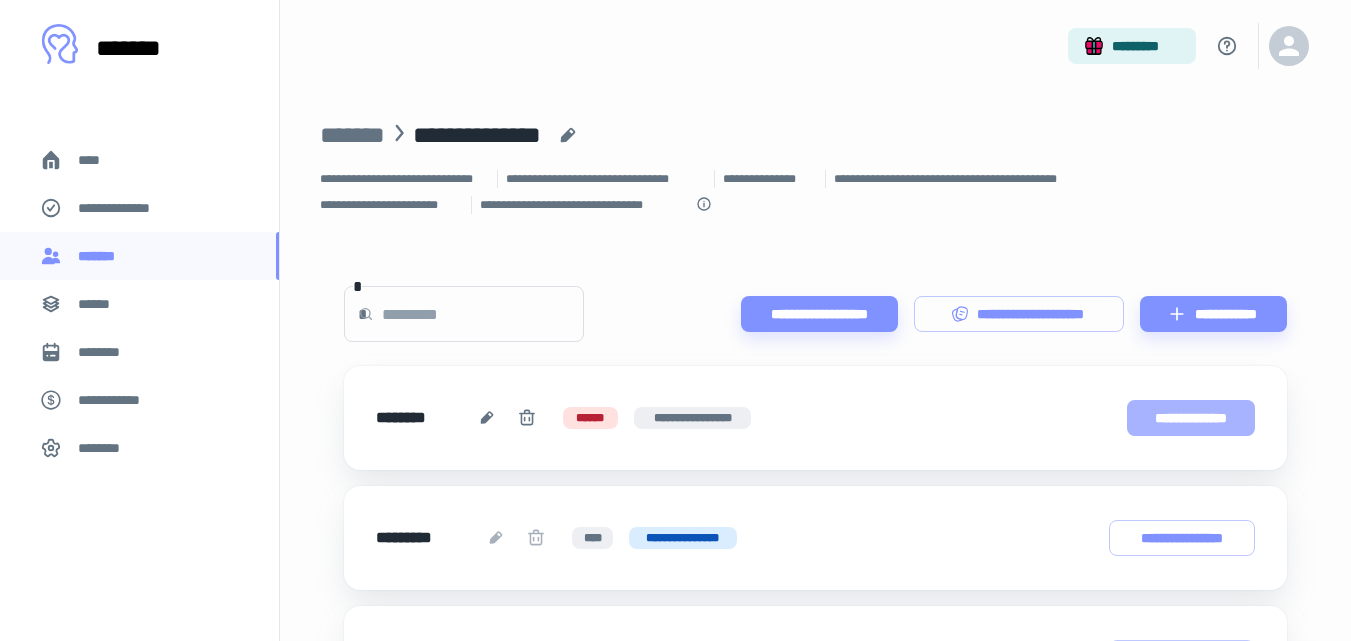 click on "**********" at bounding box center (1191, 418) 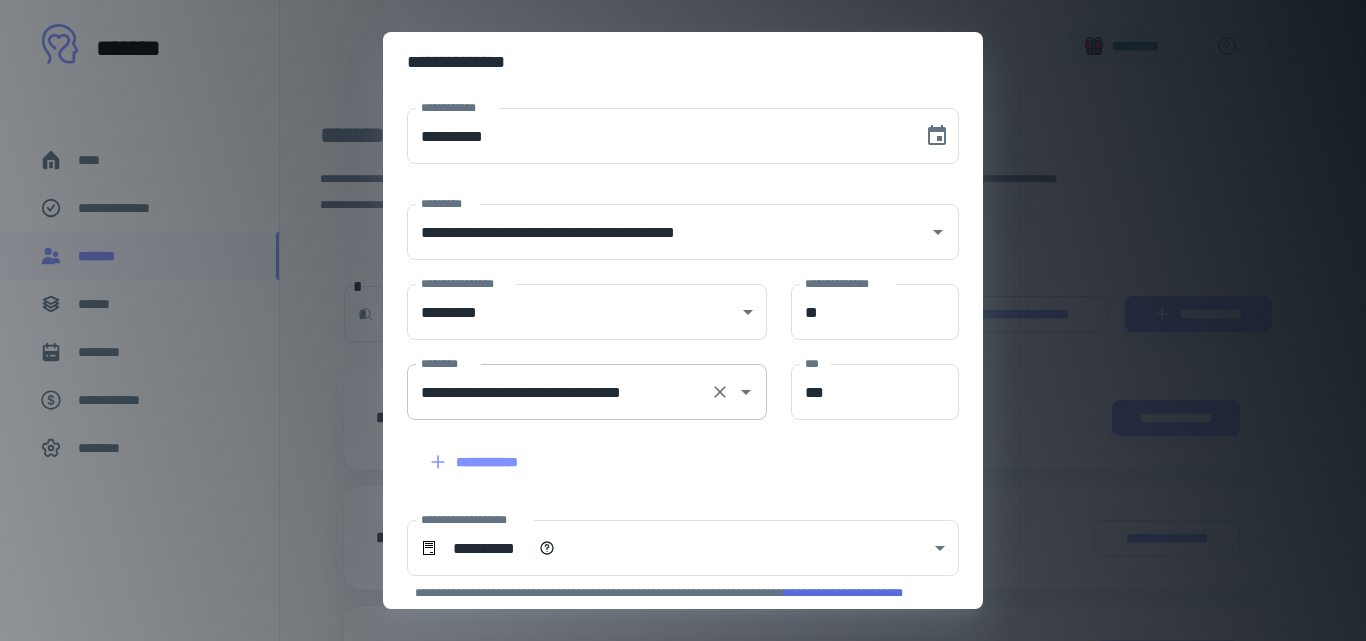 scroll, scrollTop: 100, scrollLeft: 0, axis: vertical 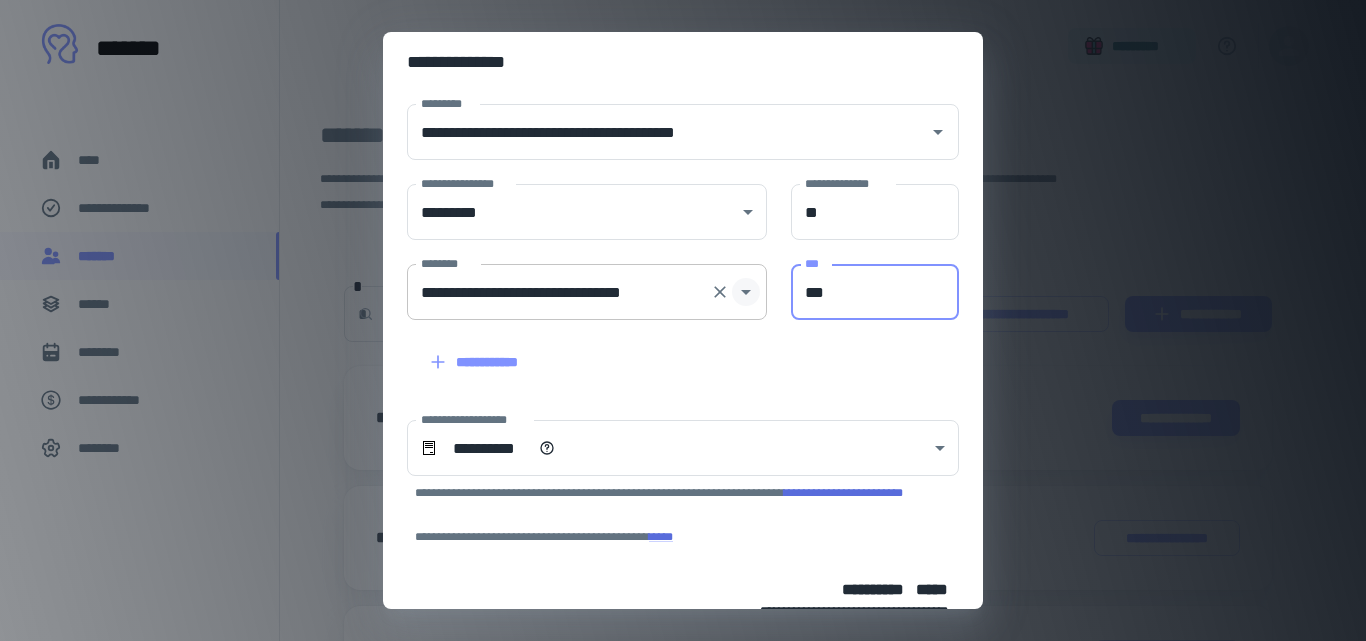 drag, startPoint x: 870, startPoint y: 287, endPoint x: 744, endPoint y: 293, distance: 126.14278 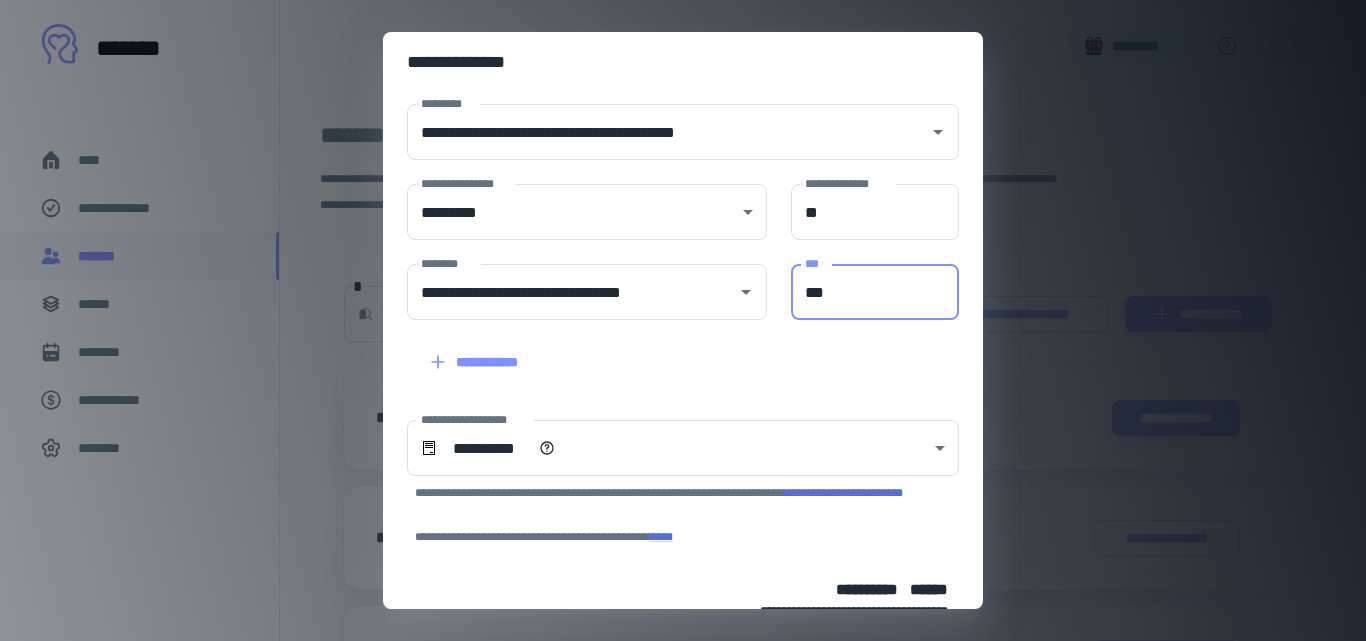 type on "***" 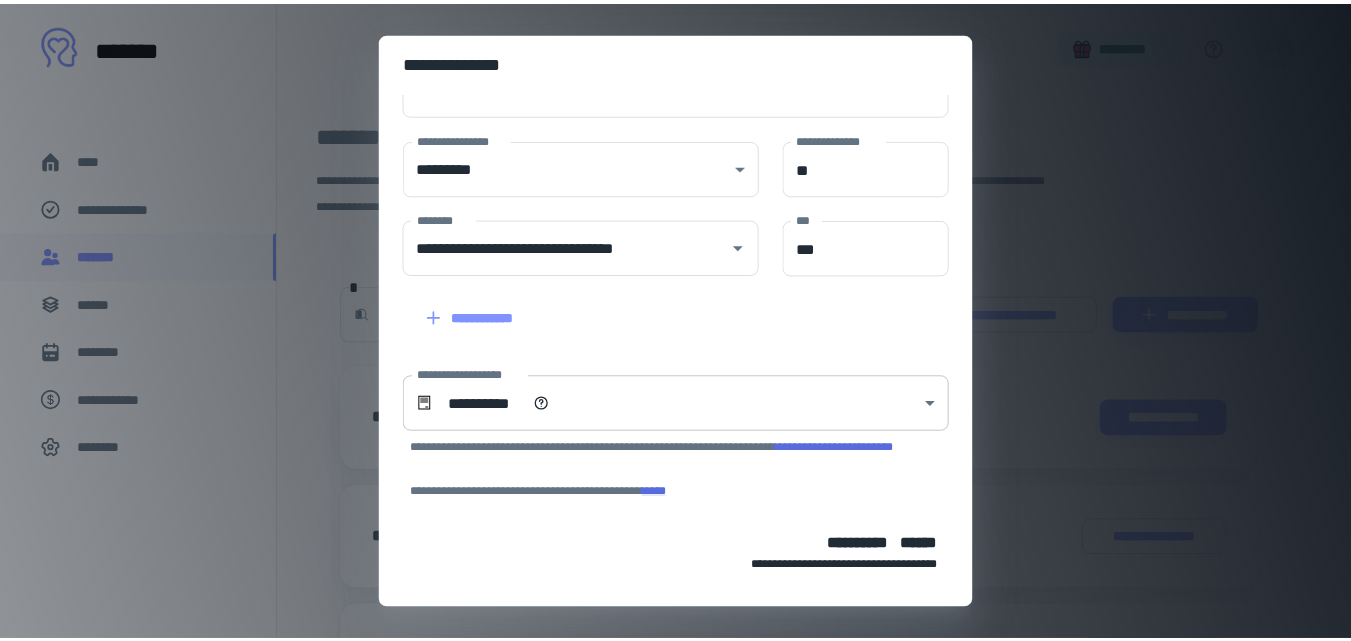 scroll, scrollTop: 215, scrollLeft: 0, axis: vertical 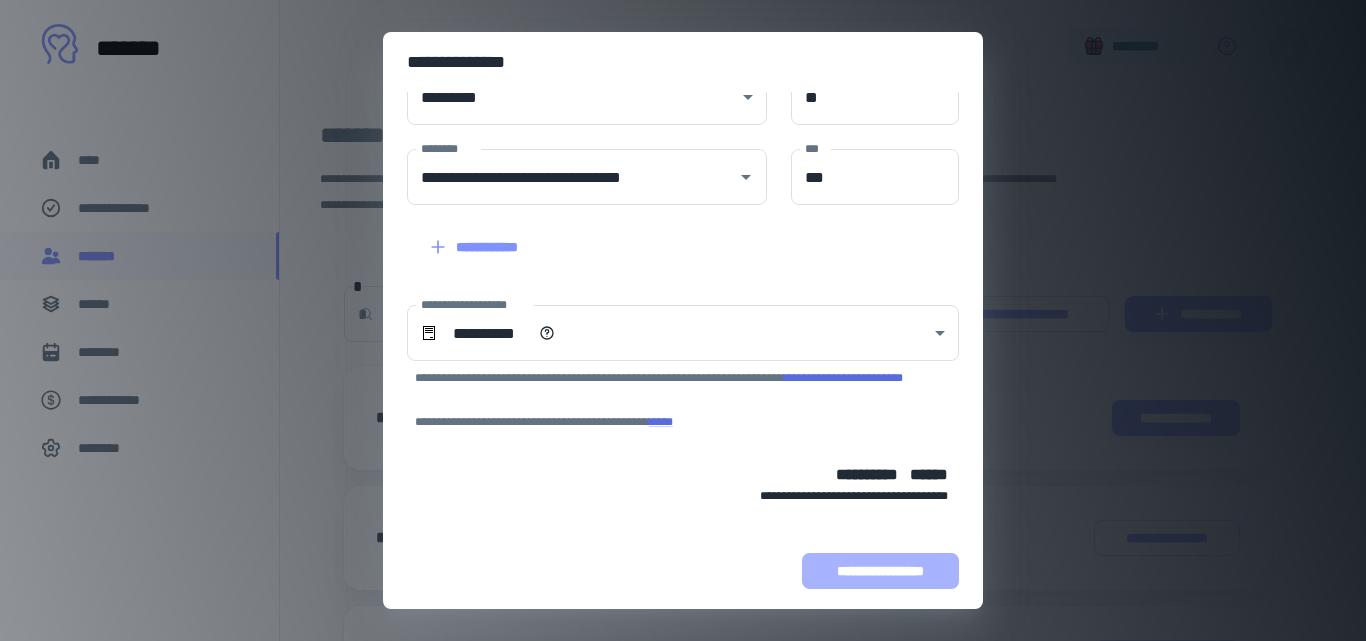 click on "**********" at bounding box center (880, 571) 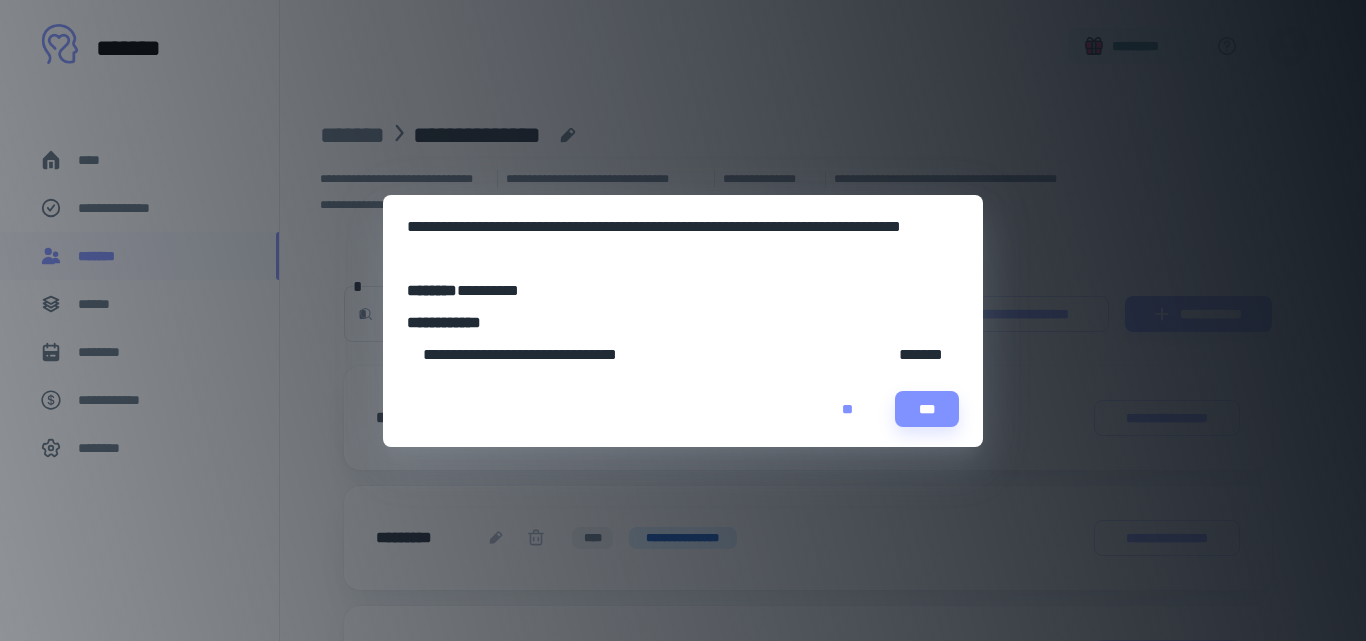 click on "**" at bounding box center (847, 409) 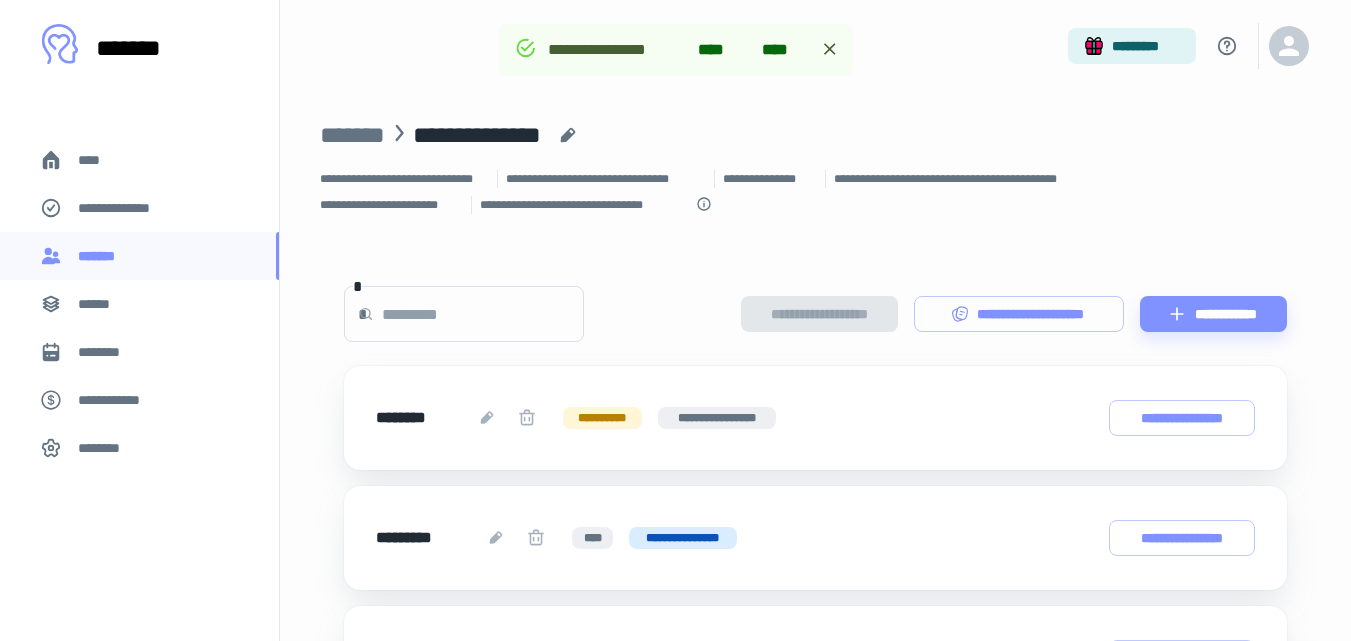 click on "**********" at bounding box center [127, 208] 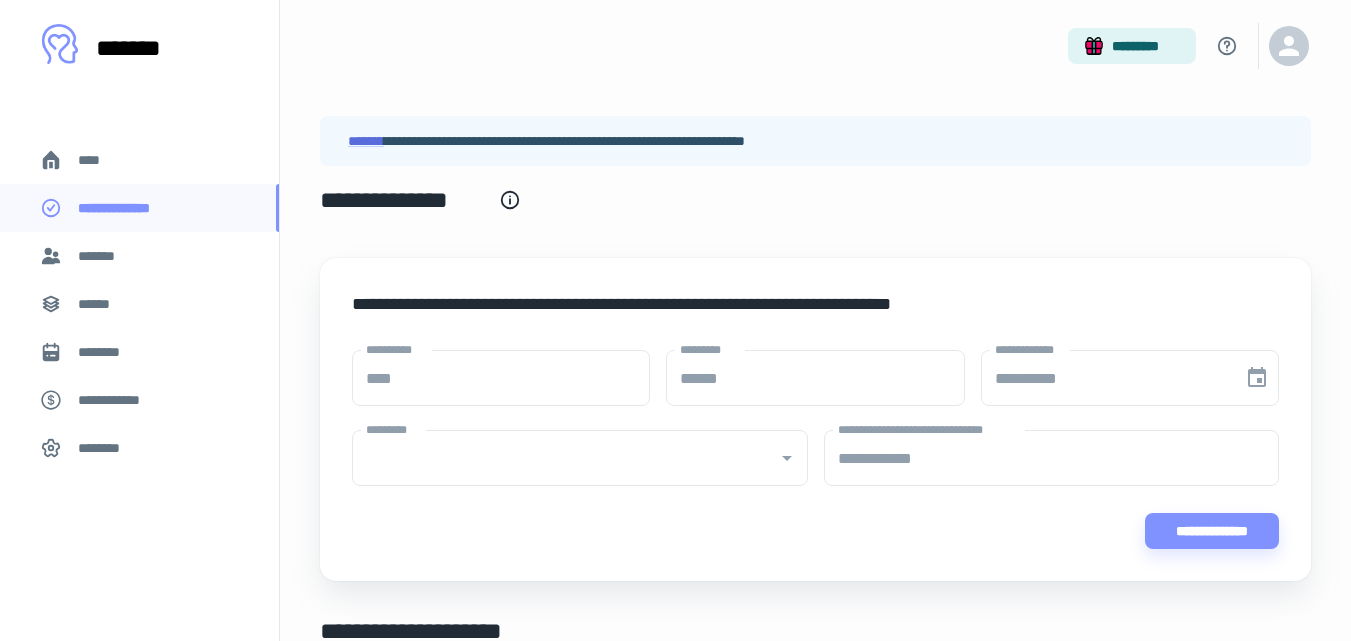 type on "****" 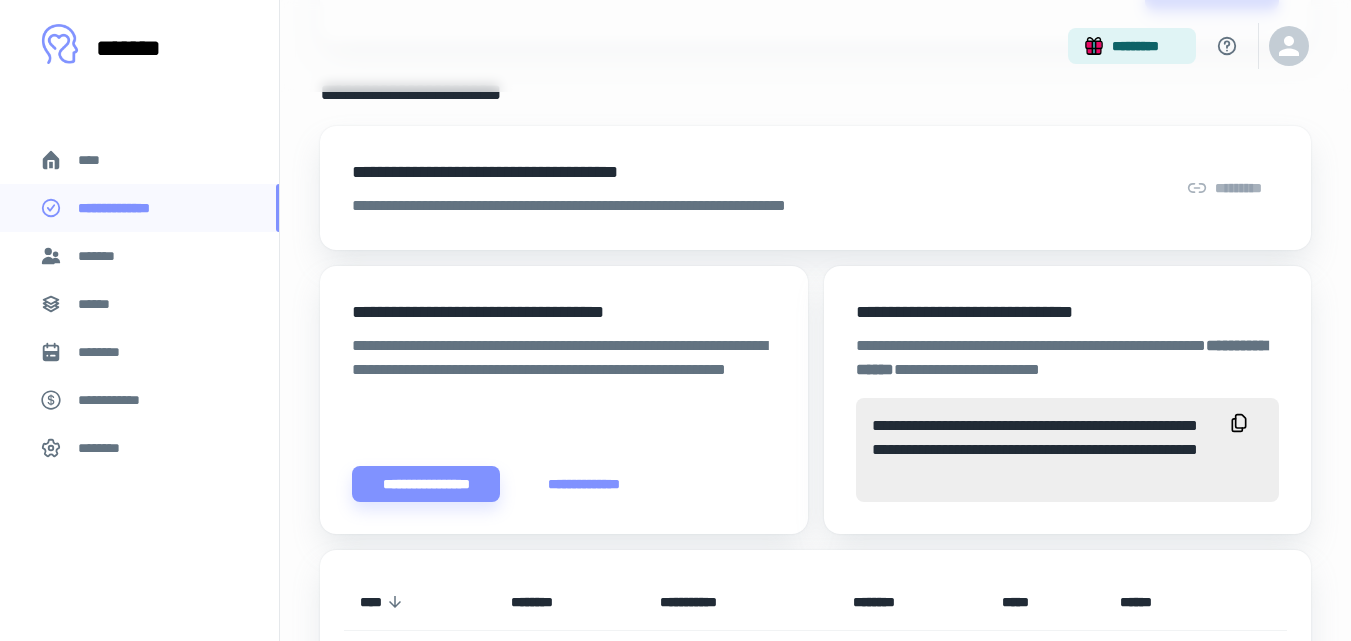 scroll, scrollTop: 457, scrollLeft: 0, axis: vertical 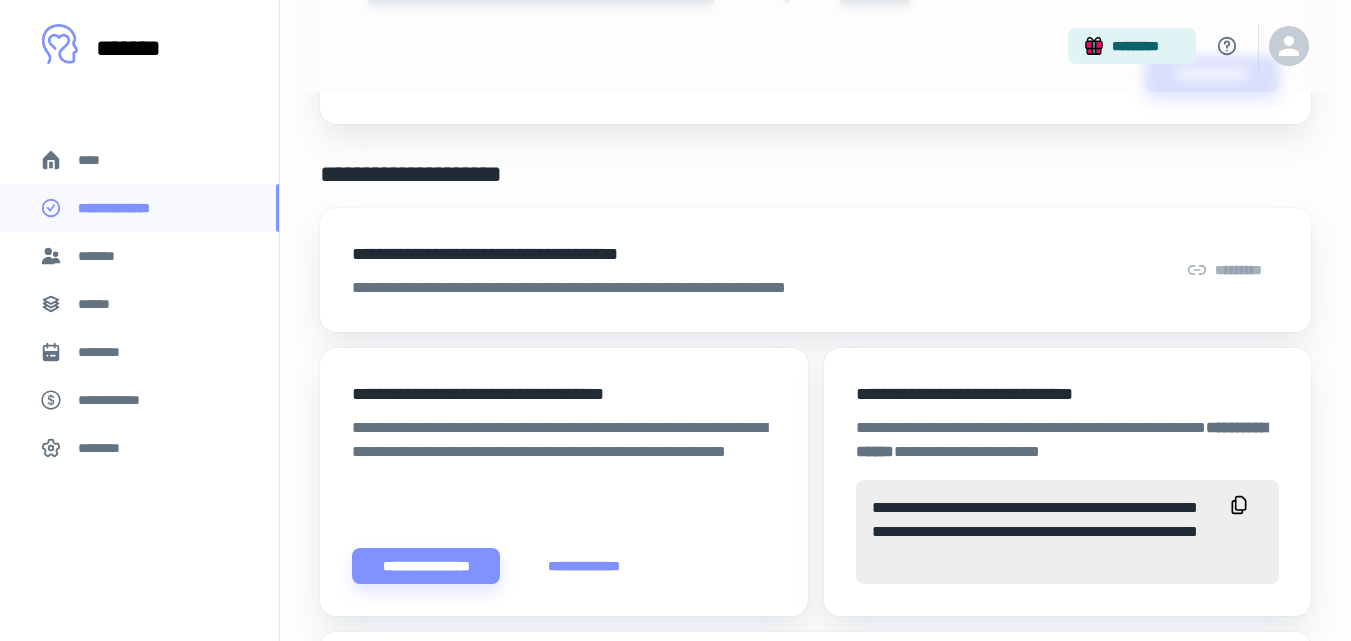 click on "****" at bounding box center [139, 160] 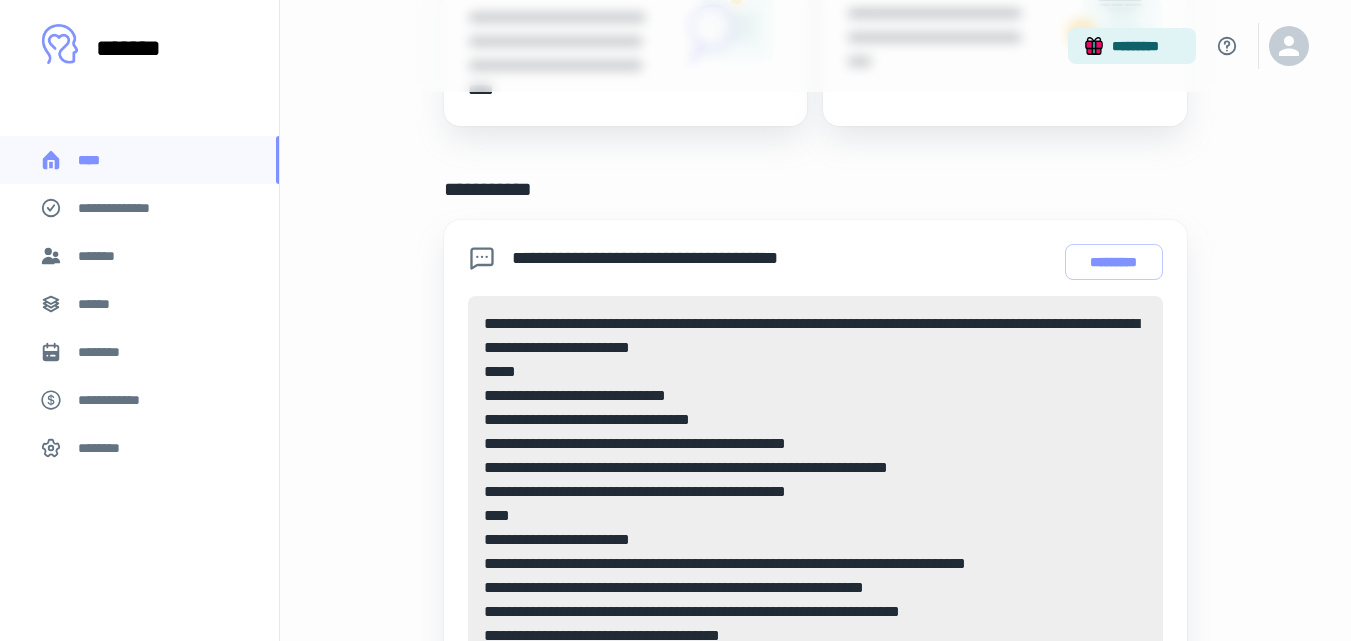 scroll, scrollTop: 0, scrollLeft: 0, axis: both 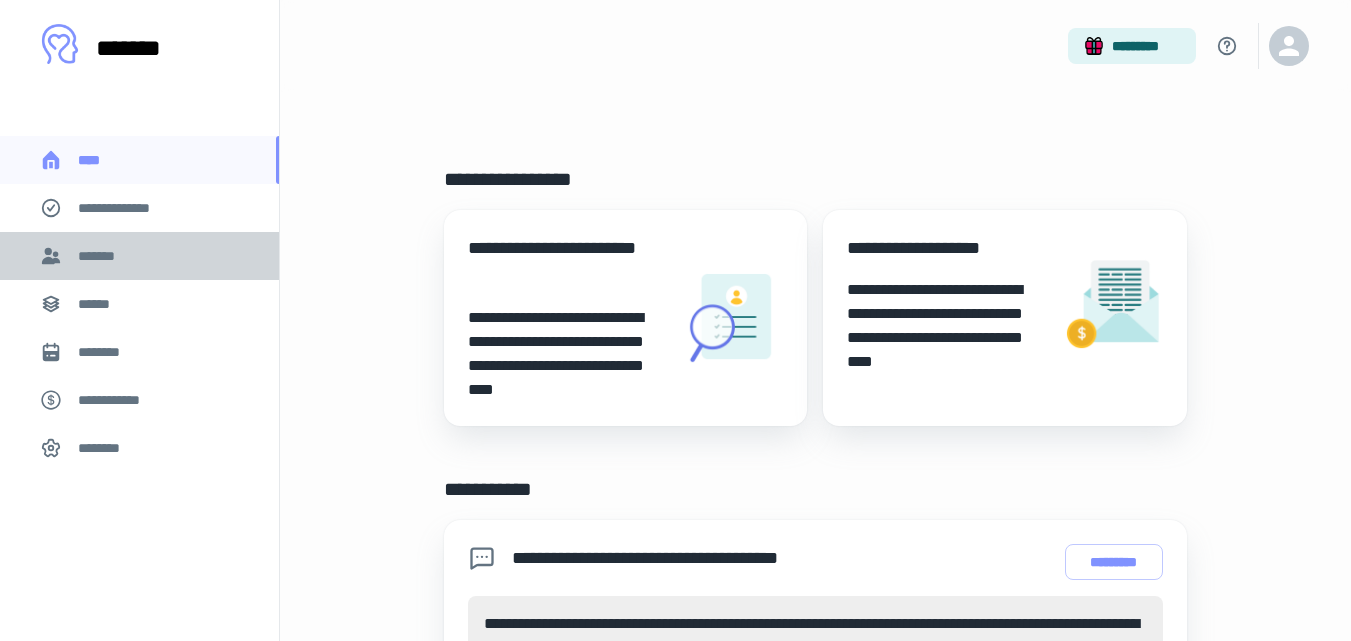 click on "*******" at bounding box center [139, 256] 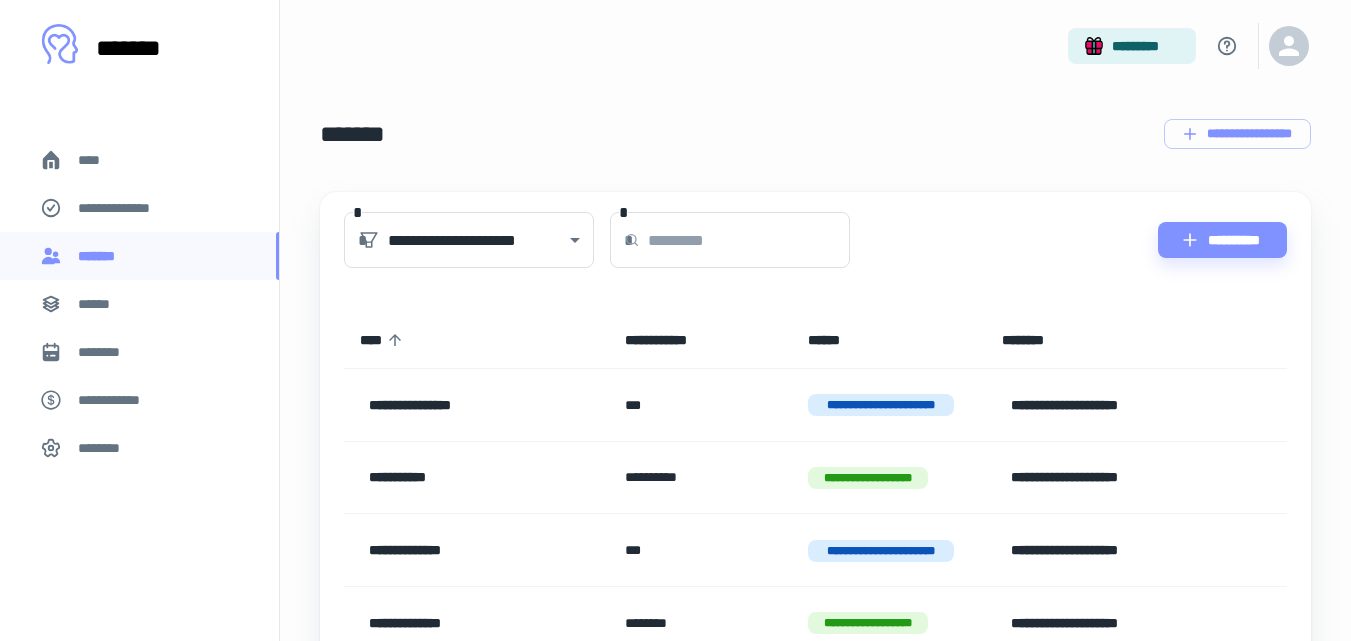 click on "****" at bounding box center (97, 160) 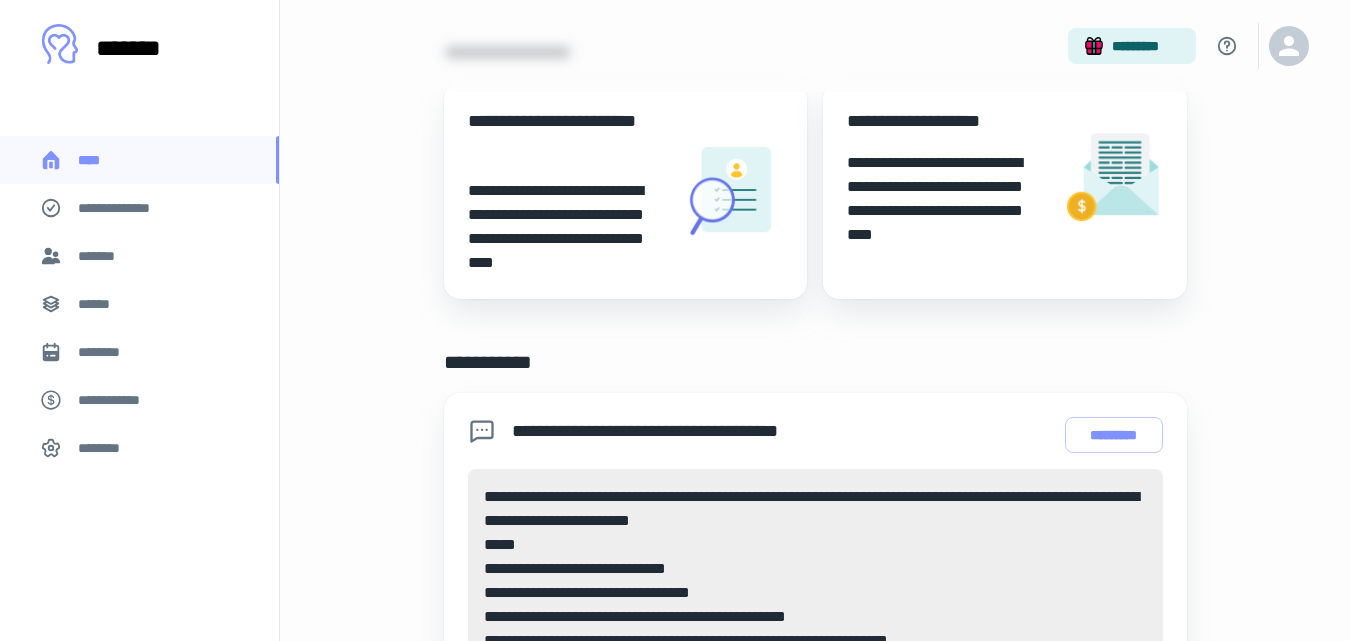 scroll, scrollTop: 0, scrollLeft: 0, axis: both 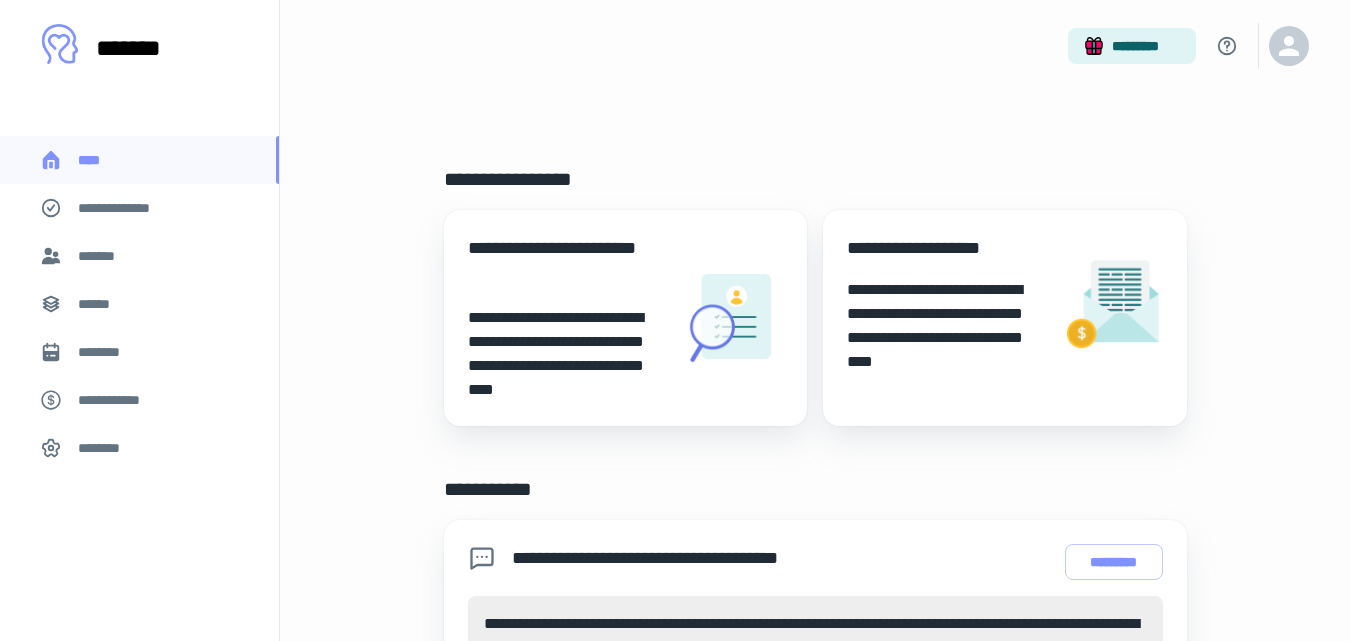 click on "[FIRST] [LAST] [EMAIL] [ADDRESS] [CITY] [STATE] [POSTAL_CODE] [COUNTRY] [PHONE] [BIRTH_DATE] [CREDIT_CARD] [PASSPORT_NUMBER] [DRIVER_LICENSE] [AGE] [COORDINATES]" at bounding box center (815, 624) 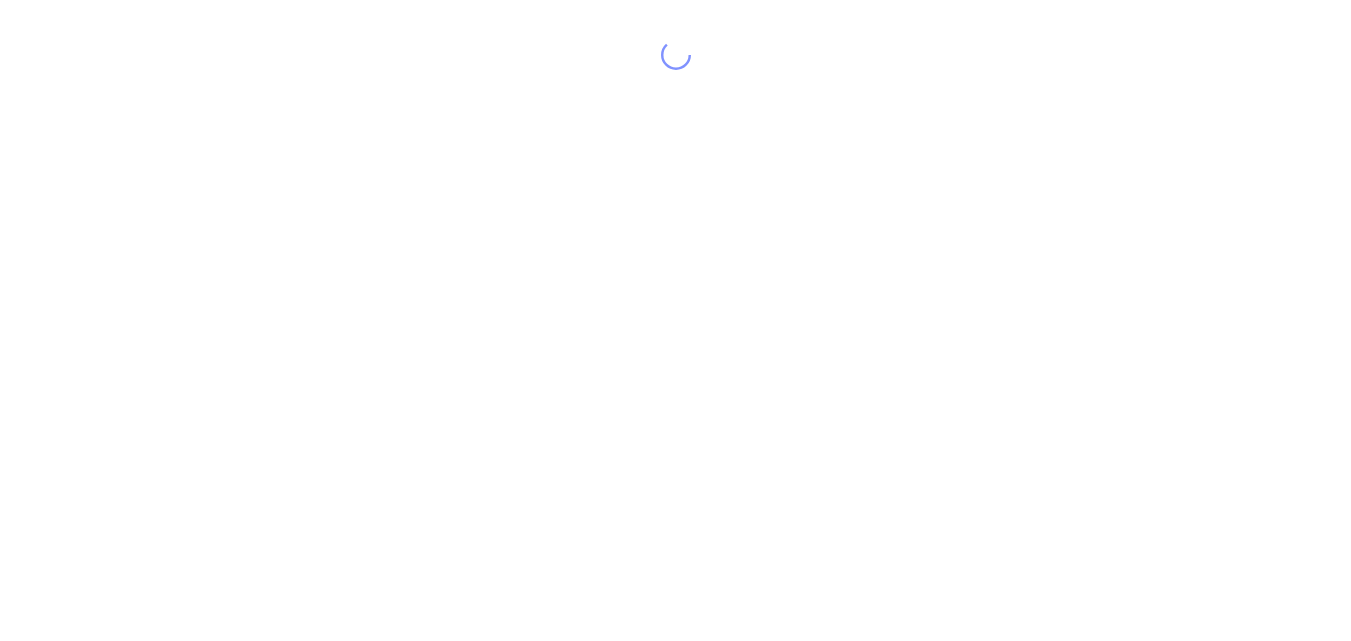 scroll, scrollTop: 0, scrollLeft: 0, axis: both 